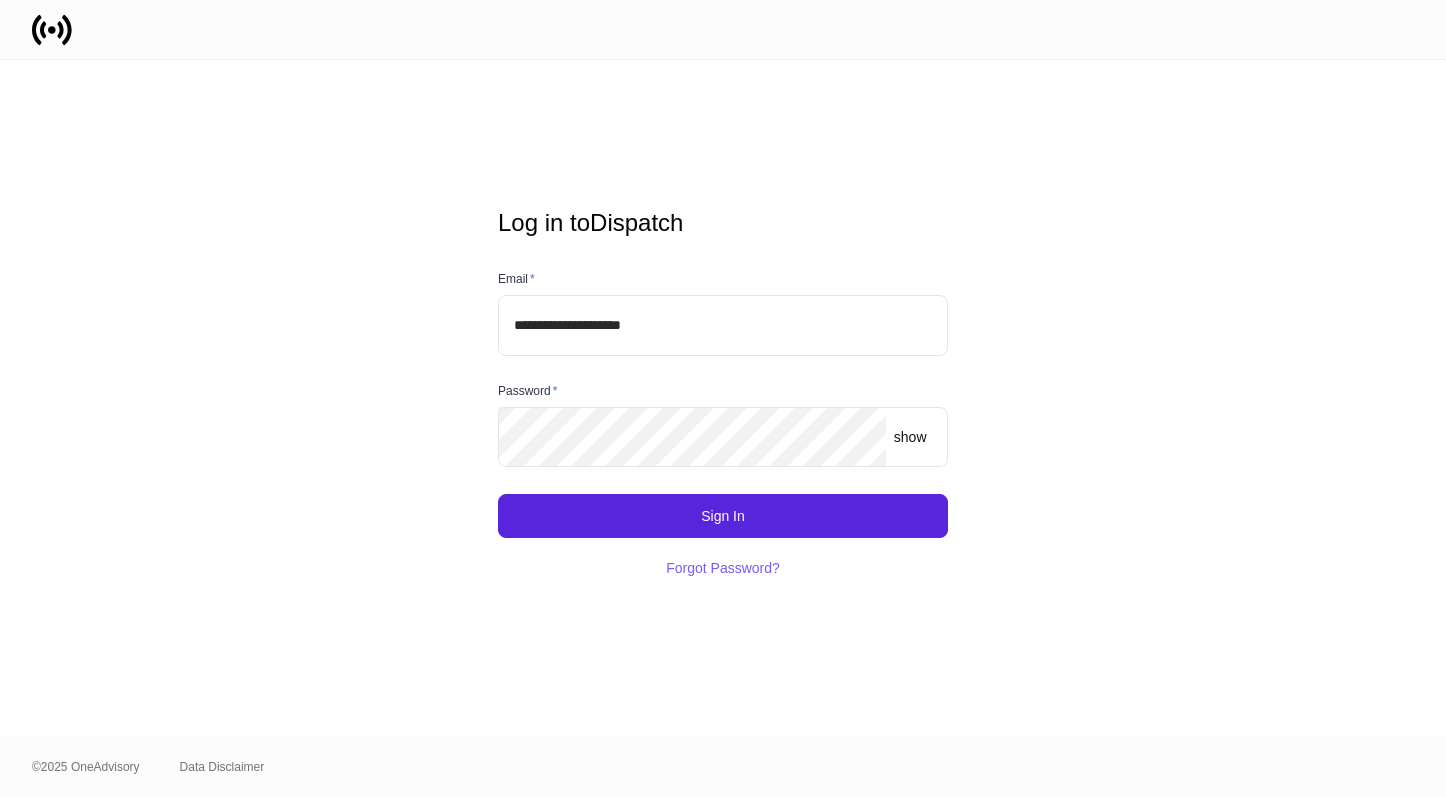 scroll, scrollTop: 0, scrollLeft: 0, axis: both 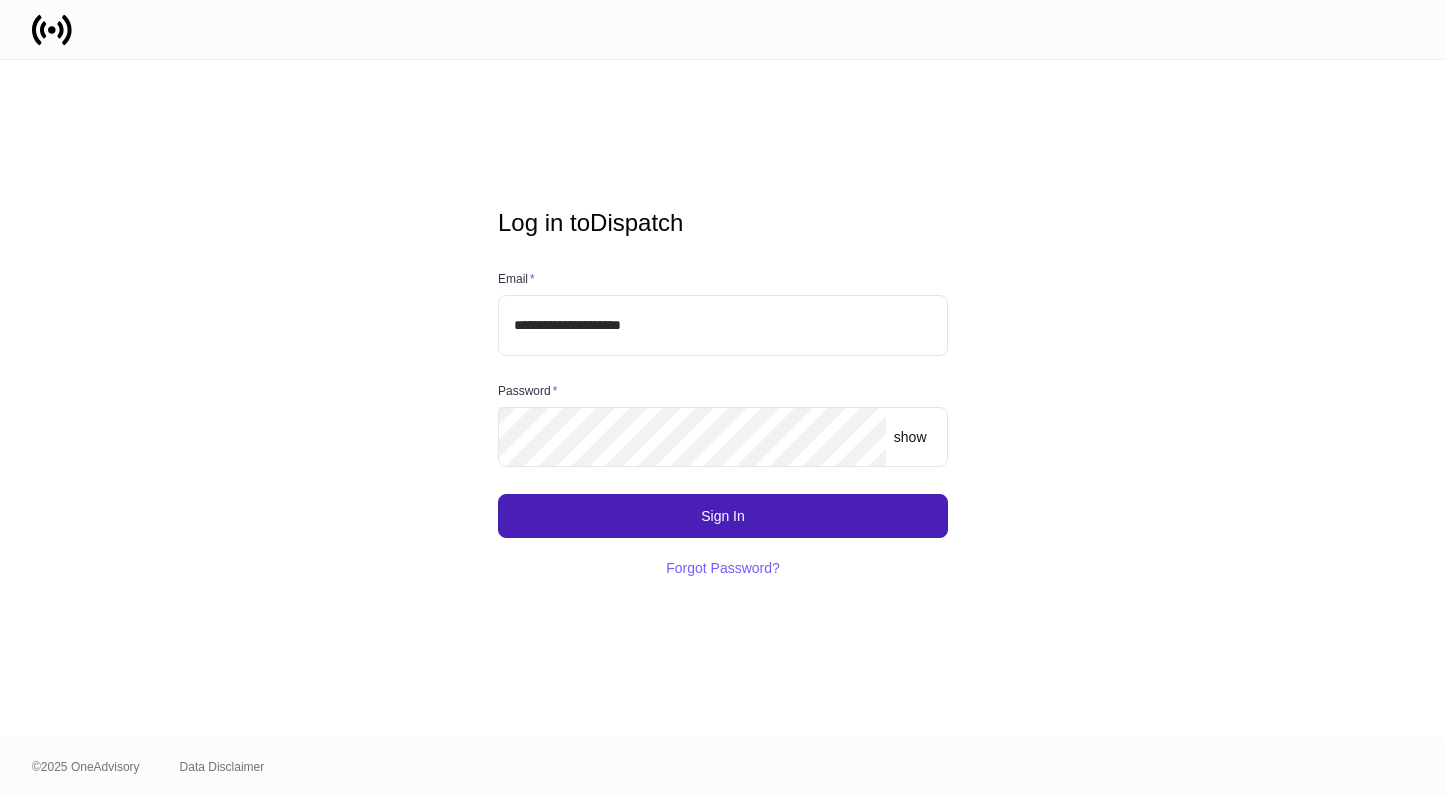 click on "Sign In" at bounding box center [723, 516] 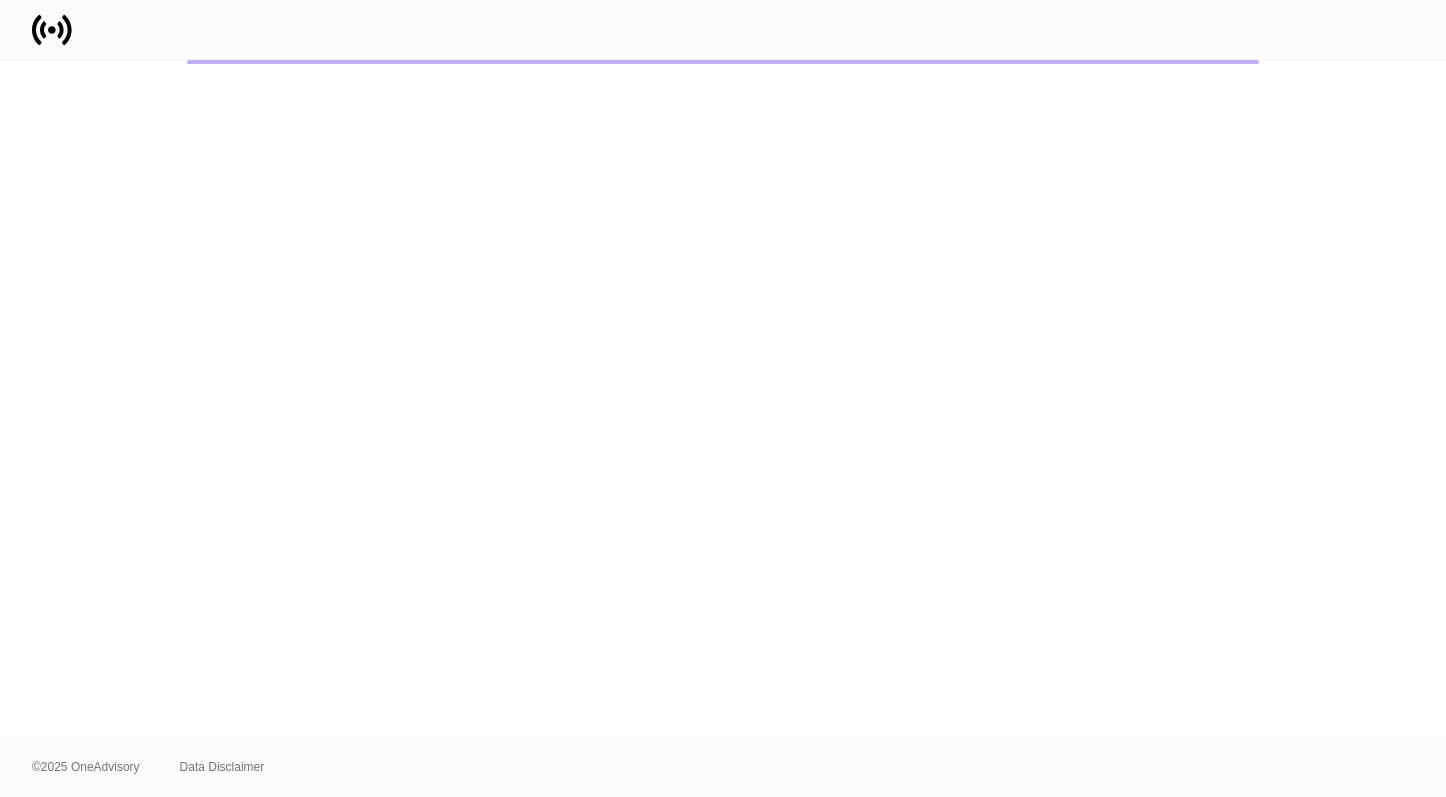 scroll, scrollTop: 0, scrollLeft: 0, axis: both 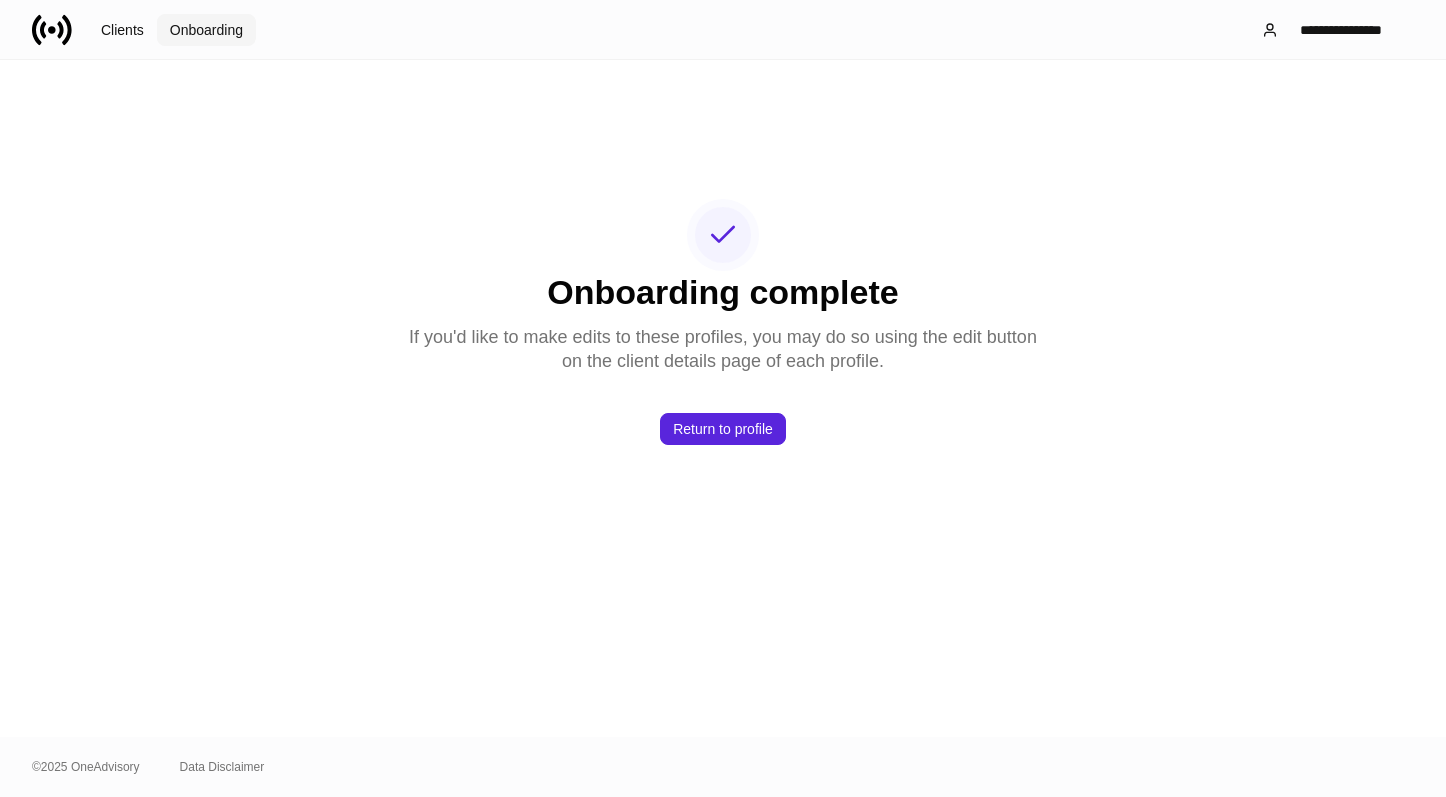 click on "Onboarding" at bounding box center [206, 30] 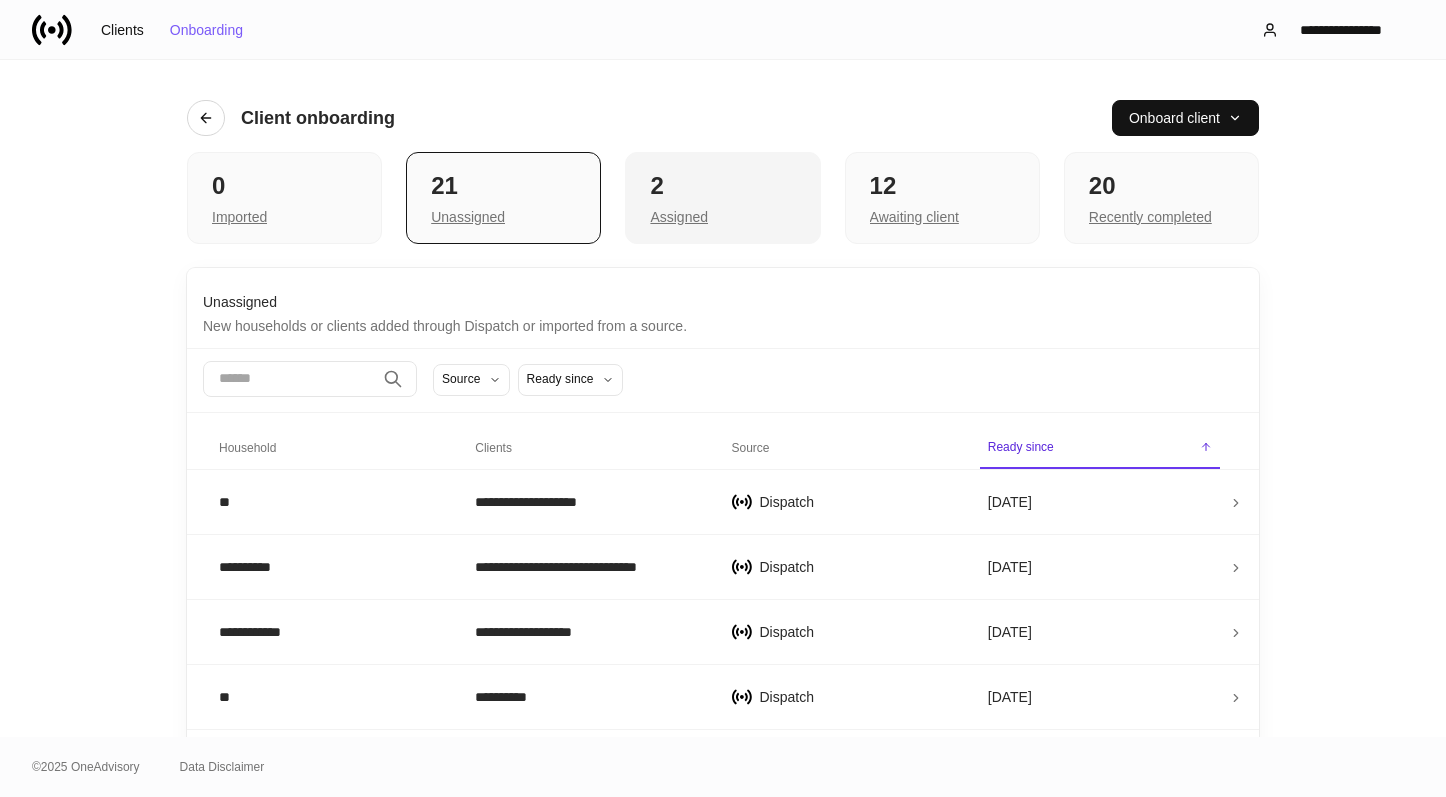 click on "2" at bounding box center [722, 186] 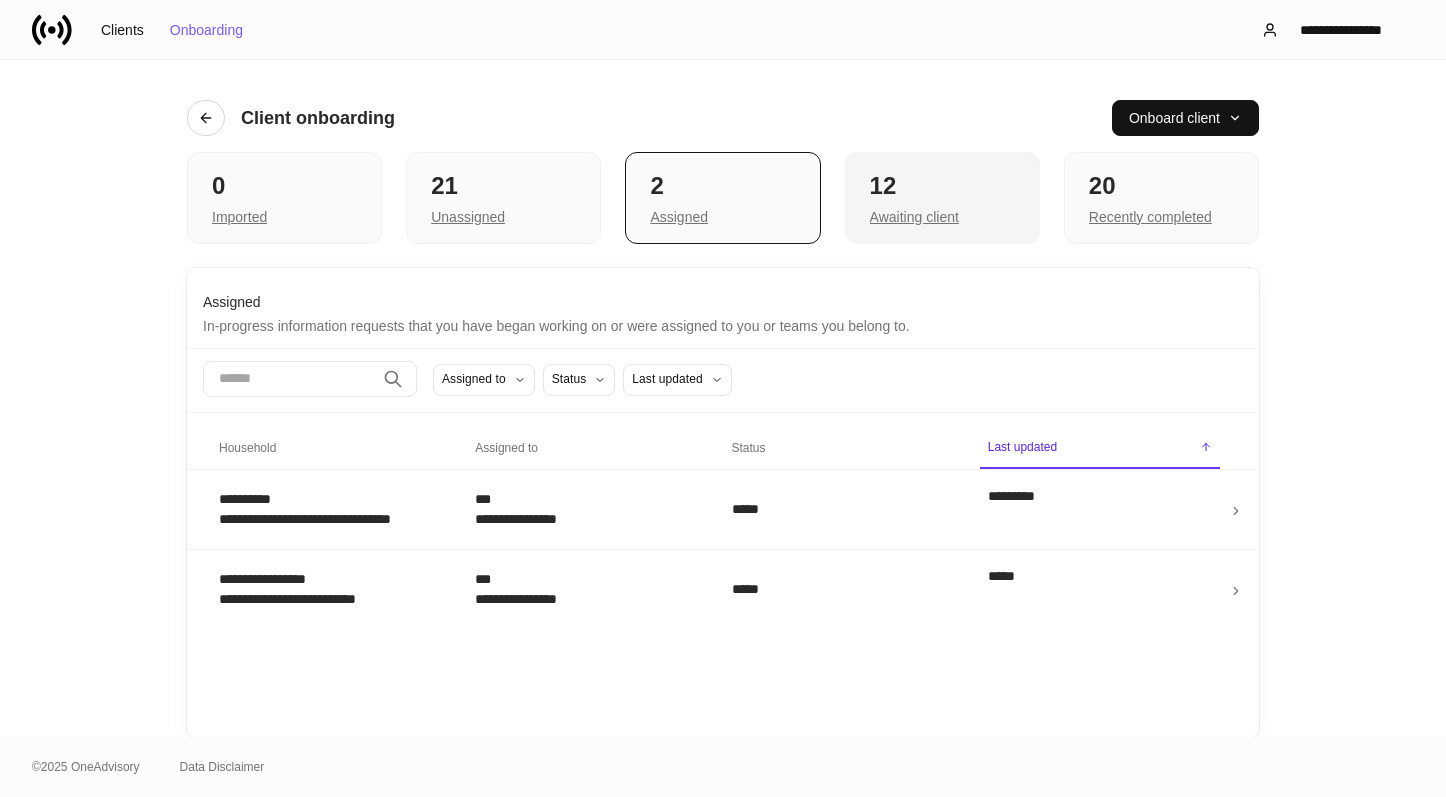 click on "12" at bounding box center [942, 186] 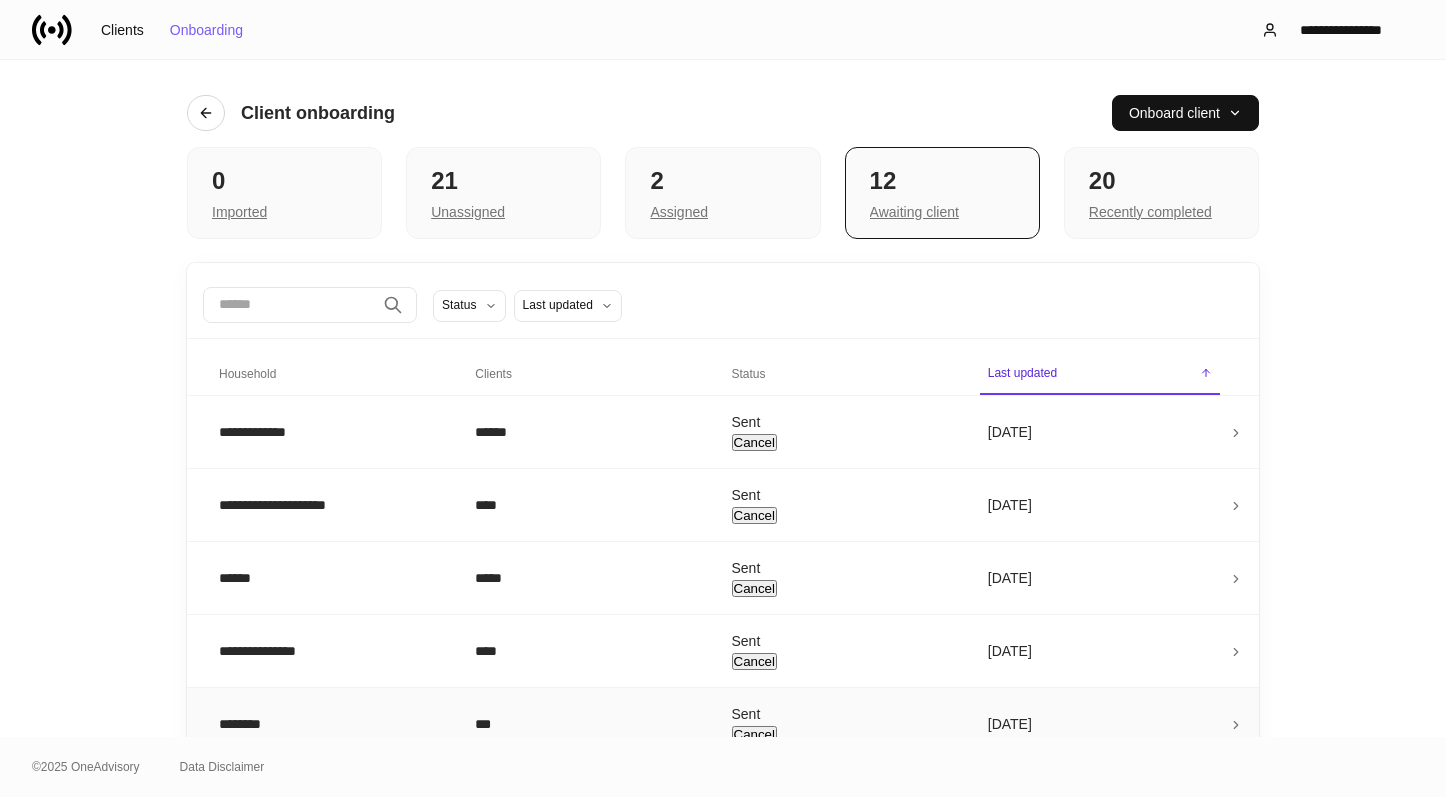 scroll, scrollTop: 0, scrollLeft: 0, axis: both 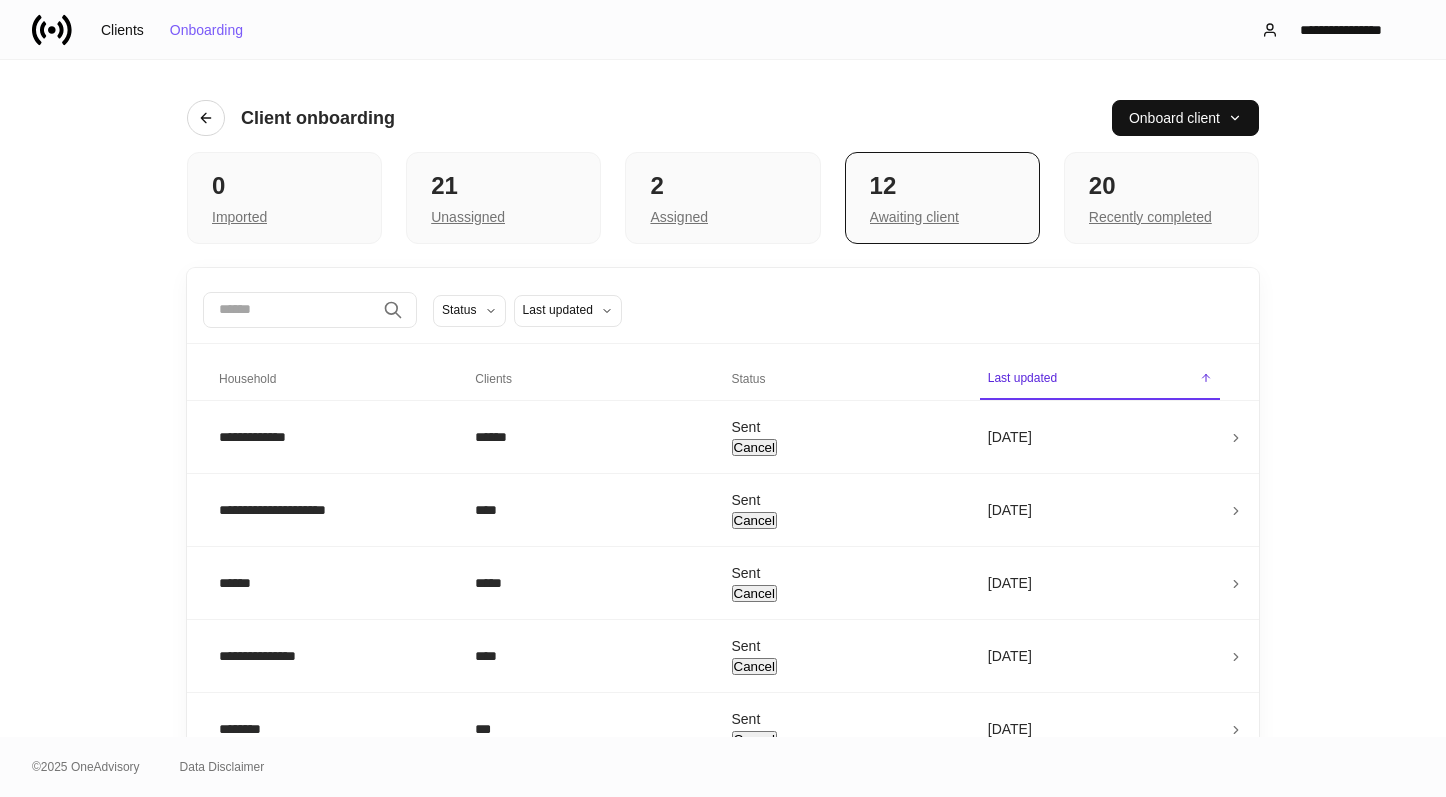 click on "**********" at bounding box center (723, 398) 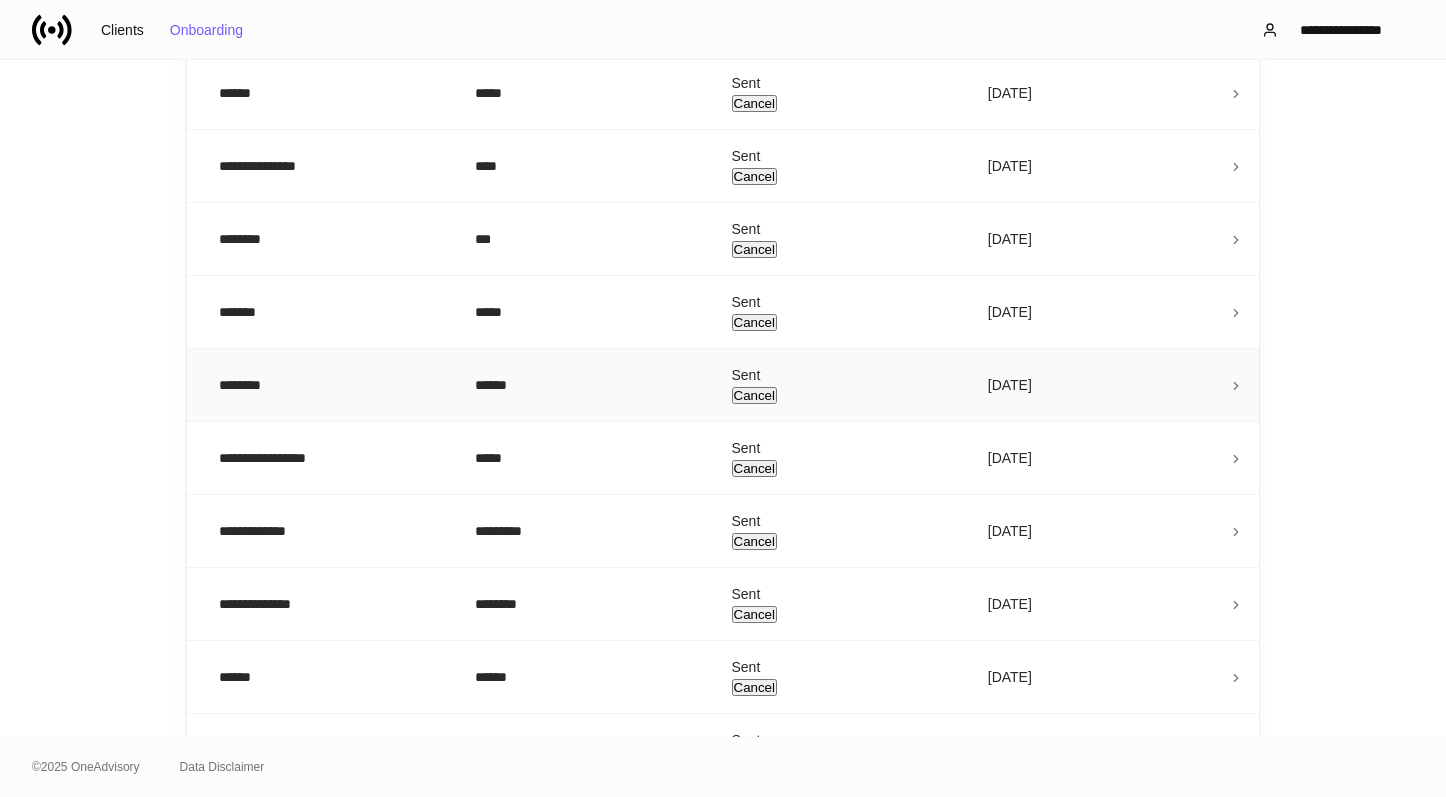 scroll, scrollTop: 491, scrollLeft: 0, axis: vertical 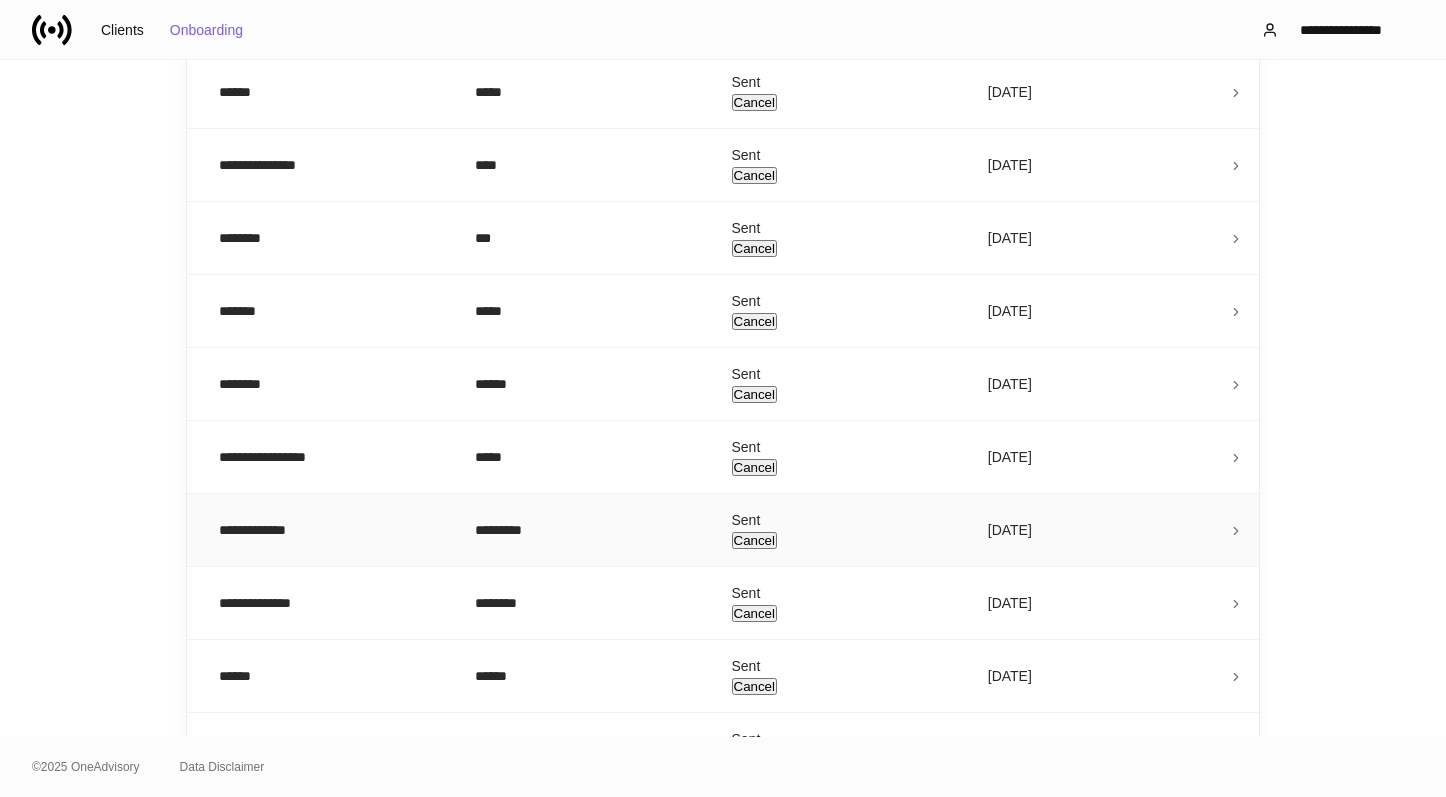 click at bounding box center [1243, 529] 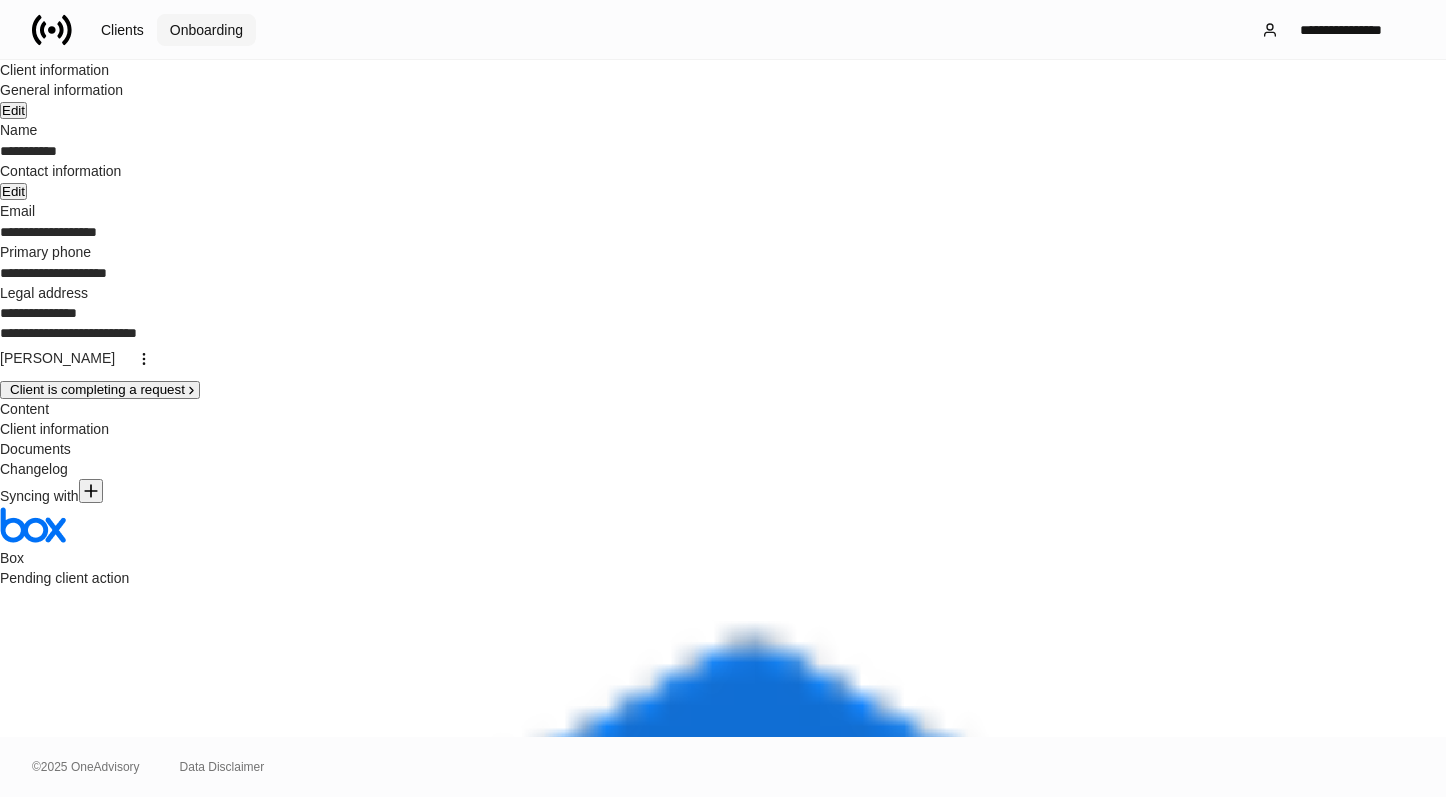 click on "Onboarding" at bounding box center (206, 30) 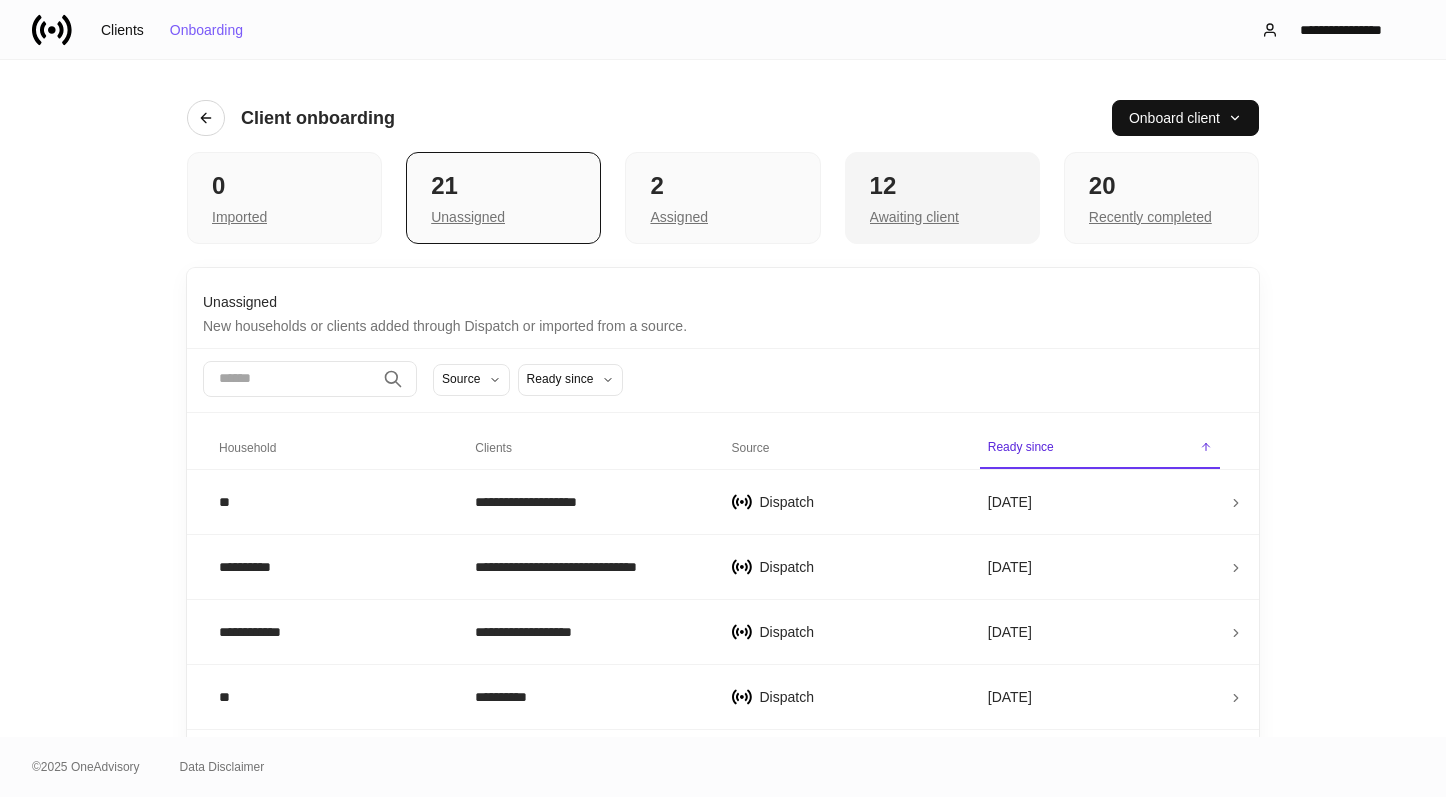 click on "Awaiting client" at bounding box center [914, 217] 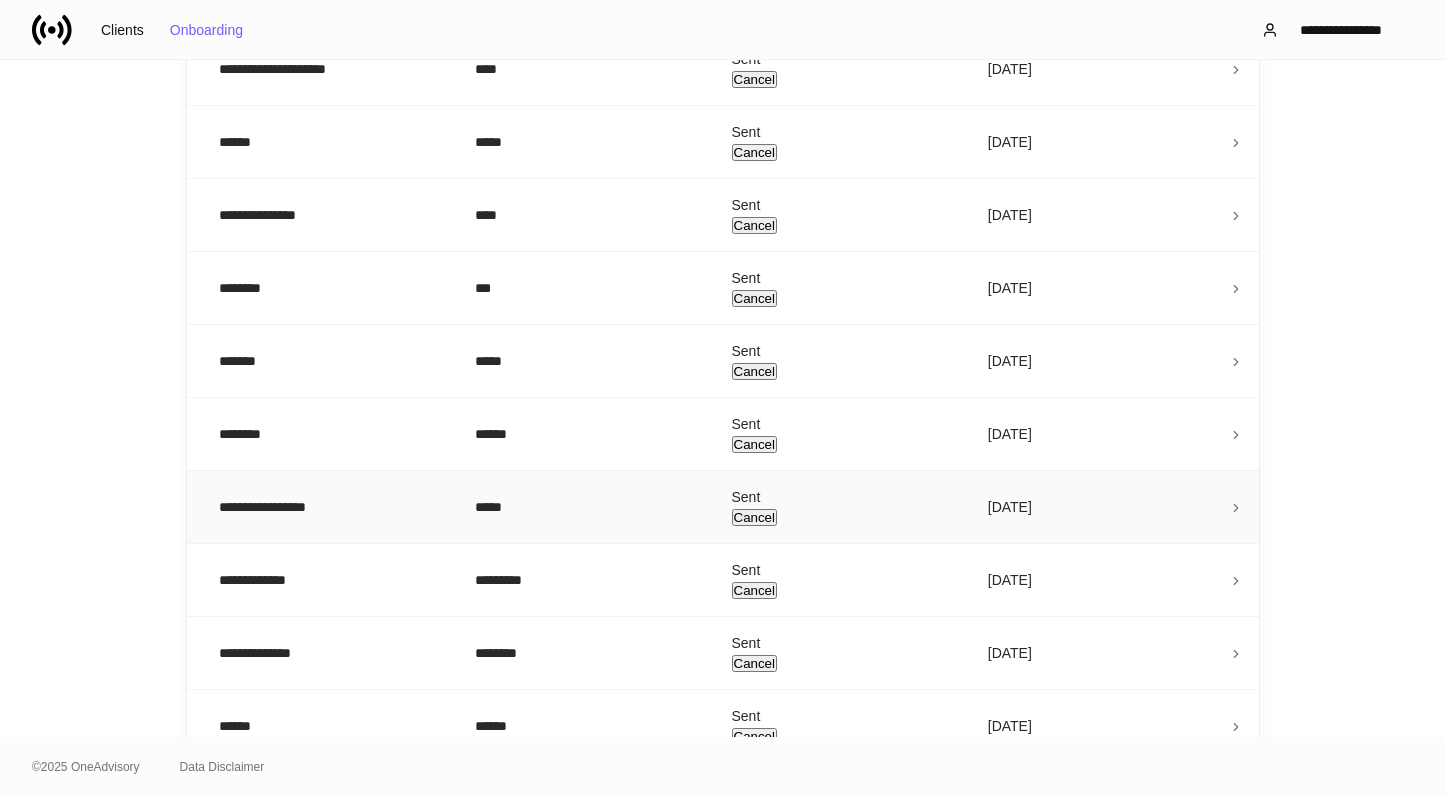 scroll, scrollTop: 491, scrollLeft: 0, axis: vertical 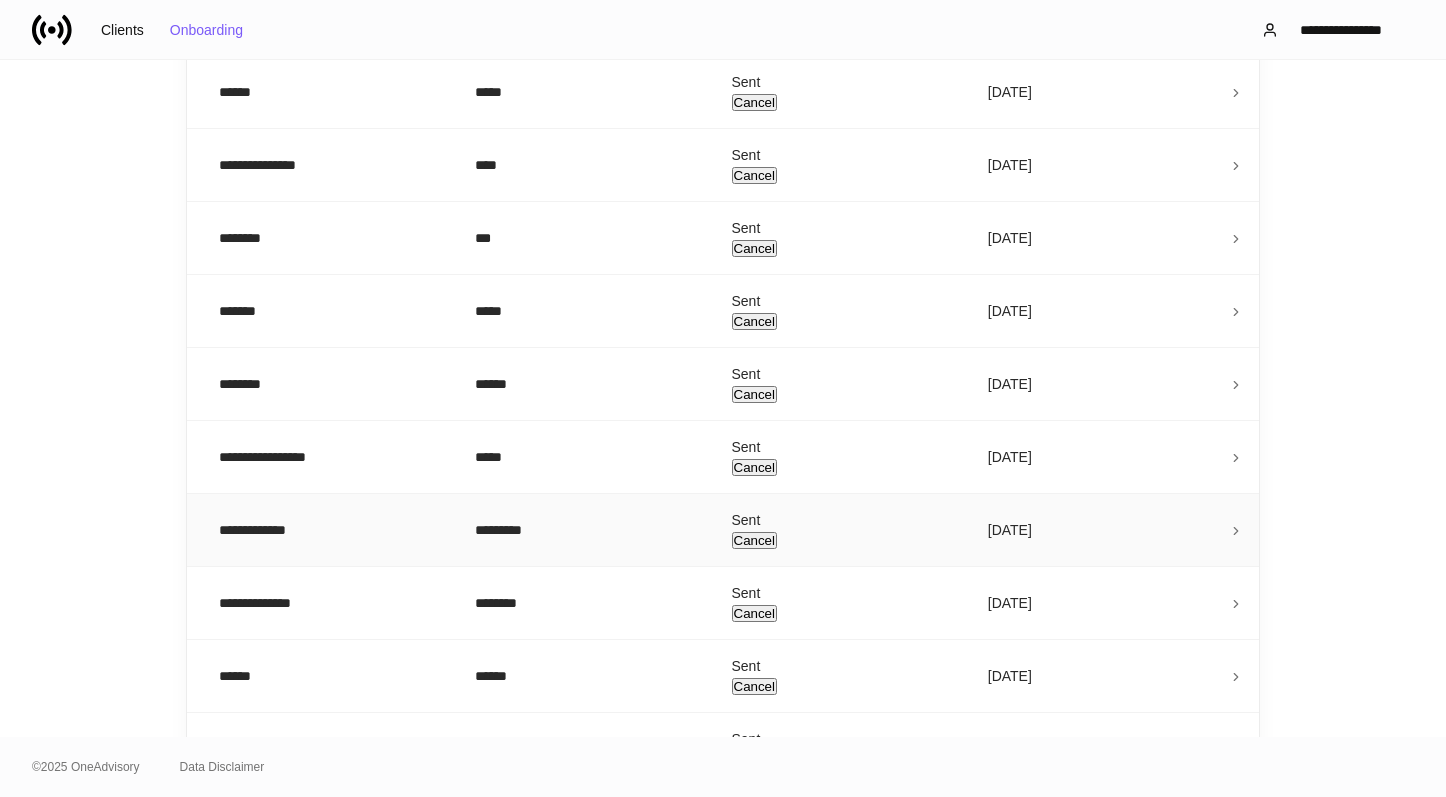 click on "**********" at bounding box center (331, 530) 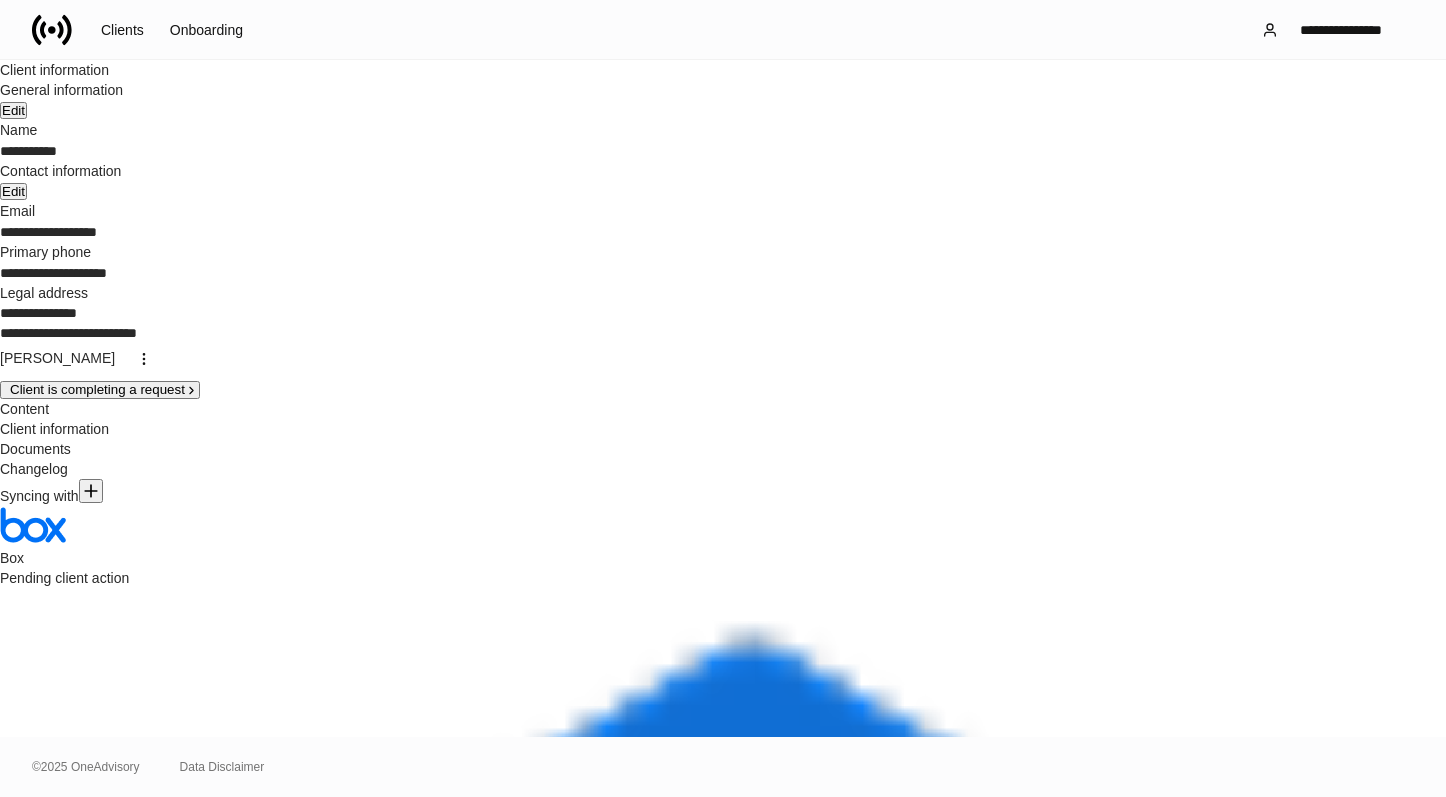 scroll, scrollTop: 0, scrollLeft: 0, axis: both 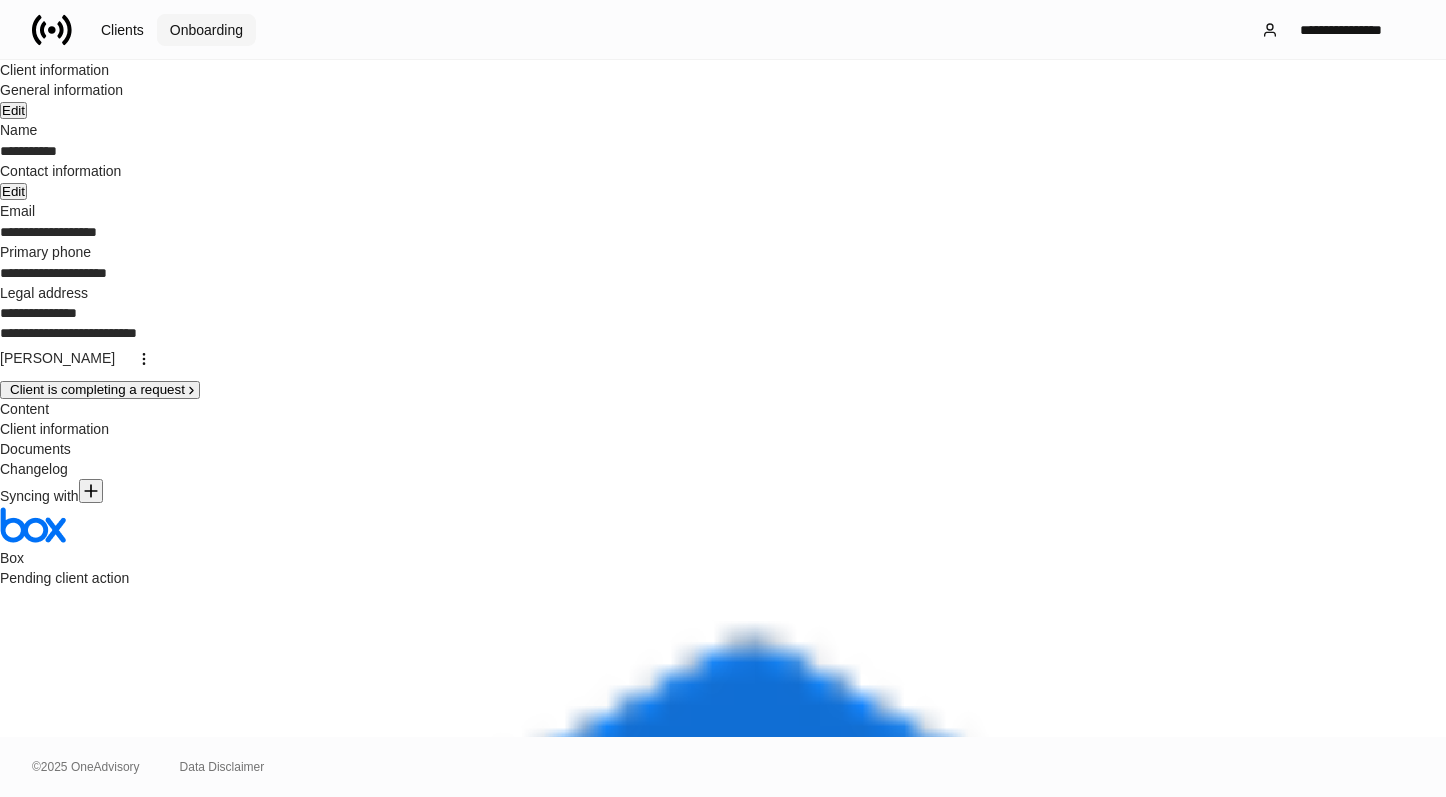 click on "Onboarding" at bounding box center (206, 30) 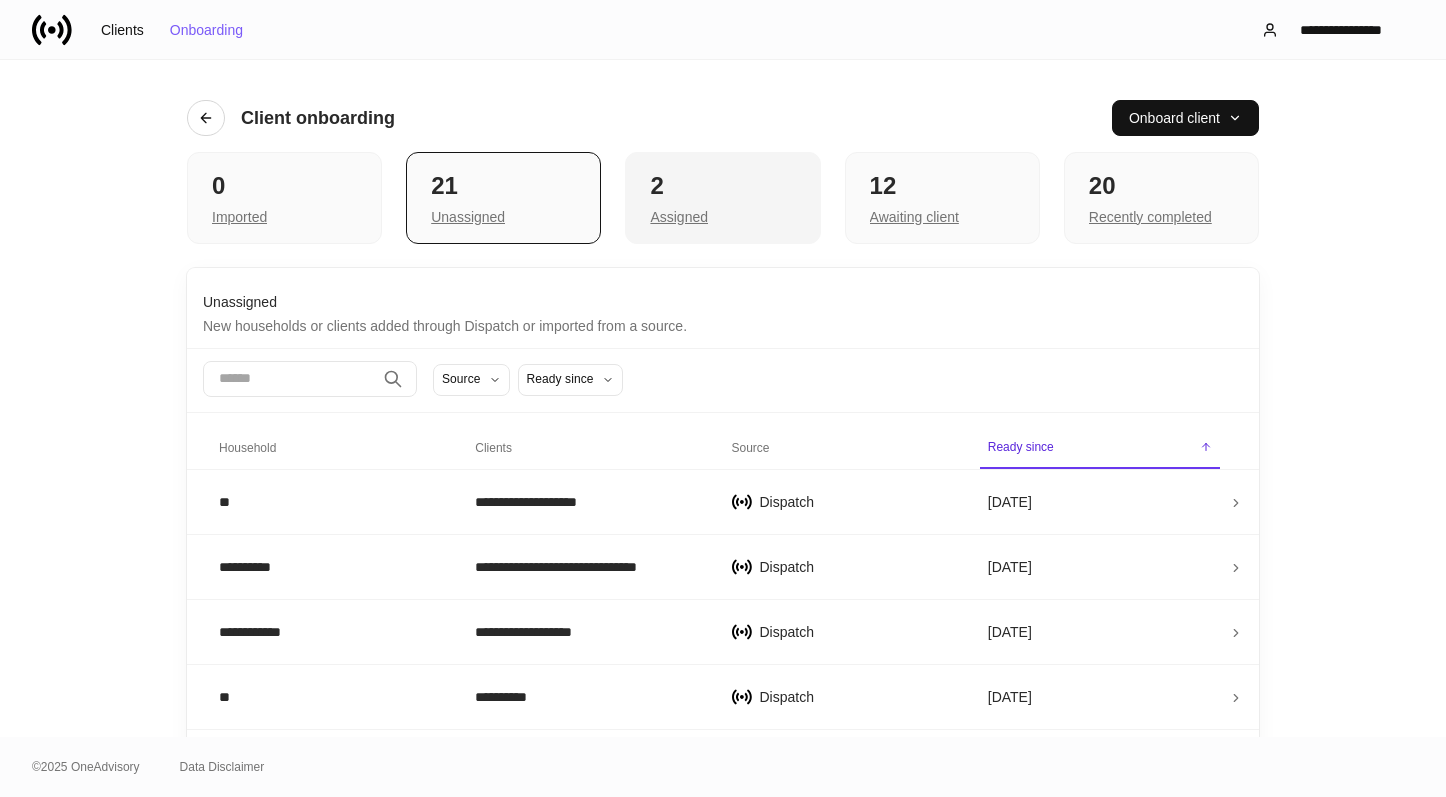 click on "2 Assigned" at bounding box center [722, 198] 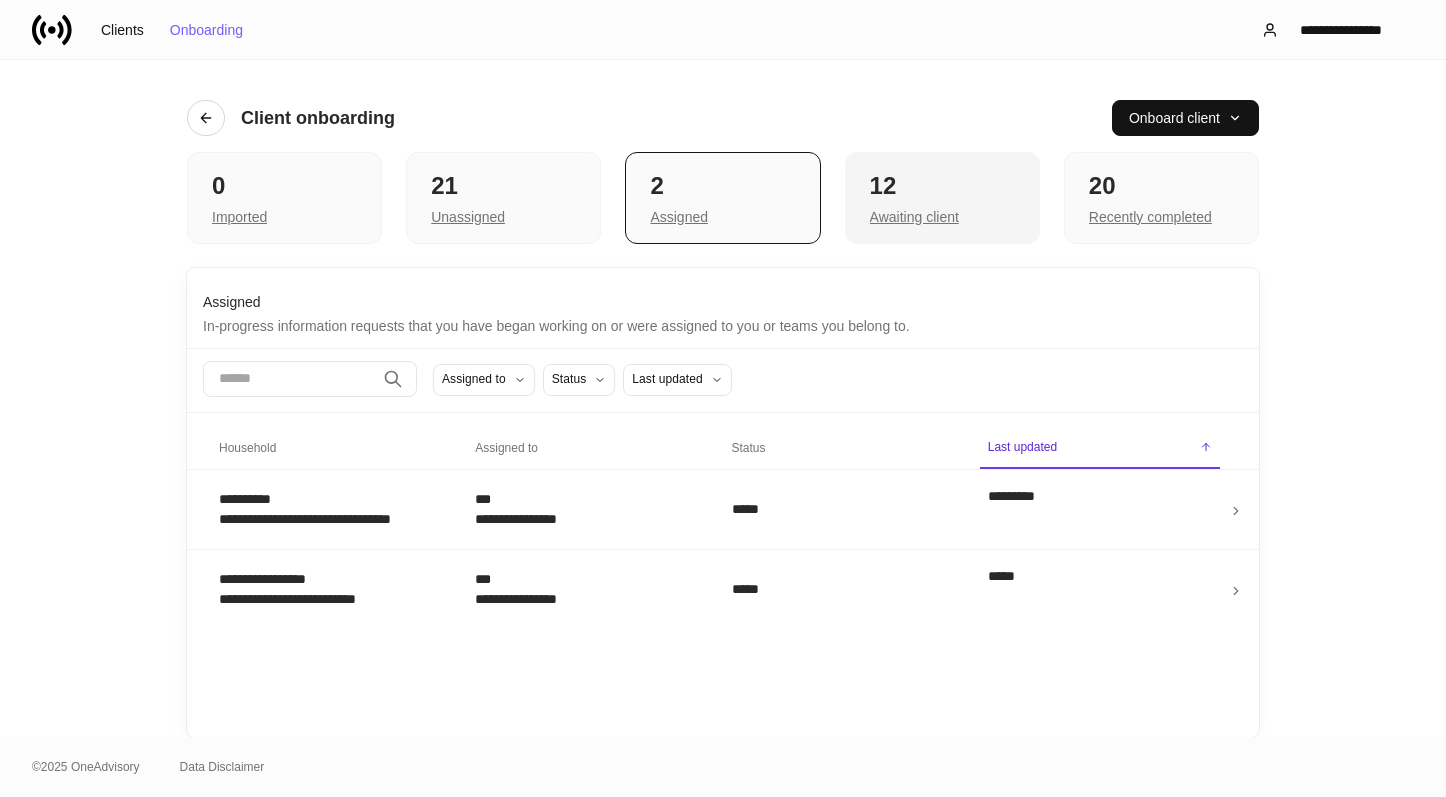 click on "Awaiting client" at bounding box center [914, 217] 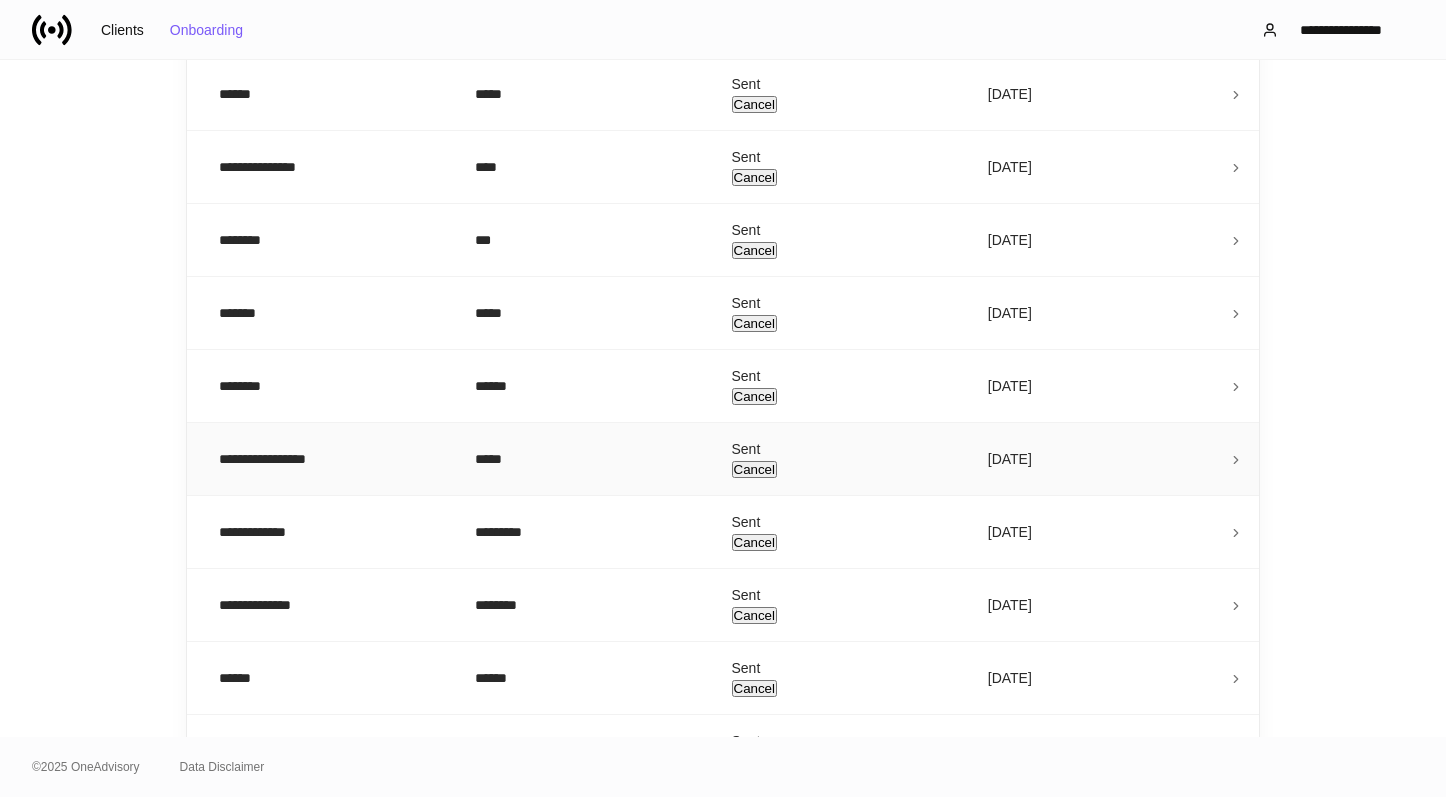 scroll, scrollTop: 491, scrollLeft: 0, axis: vertical 